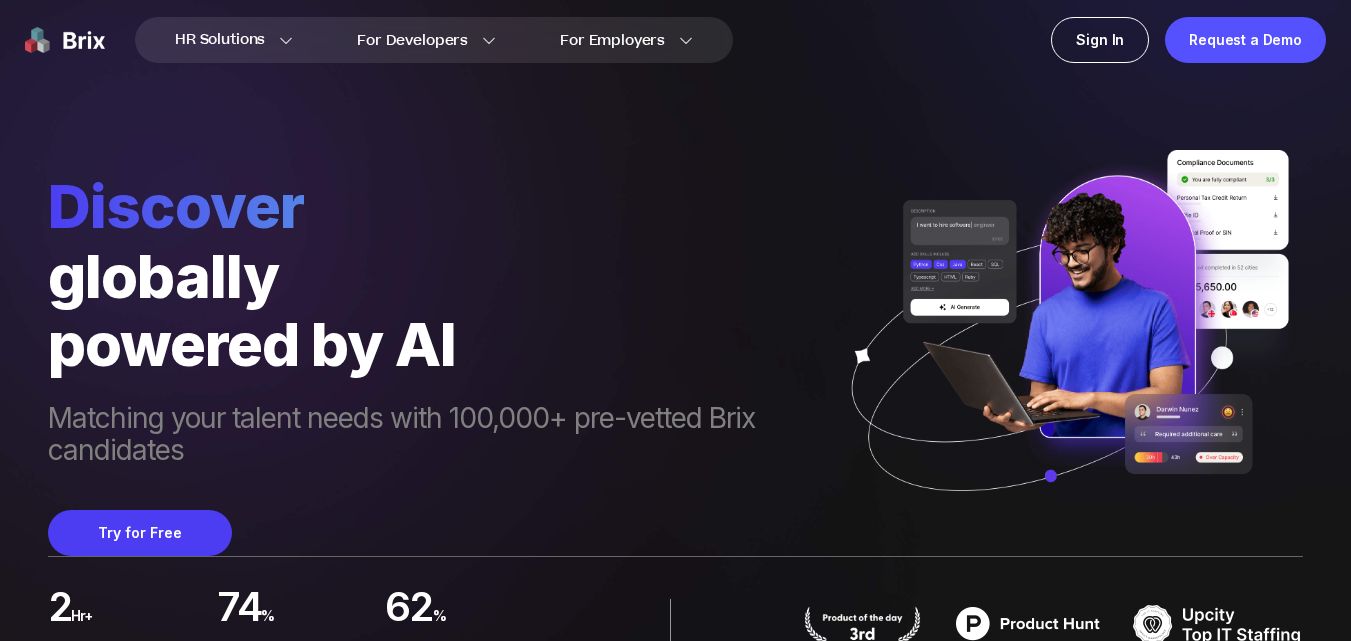 scroll, scrollTop: 0, scrollLeft: 0, axis: both 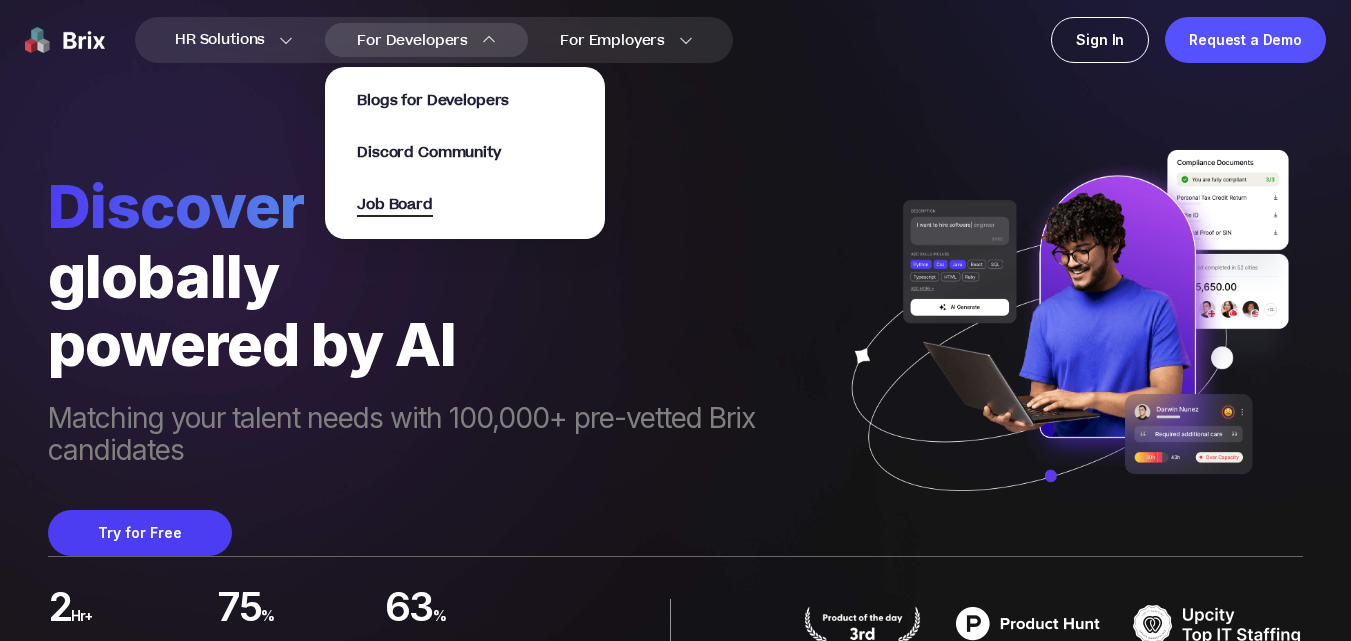 click on "[JOB_TITLE]" at bounding box center [395, 205] 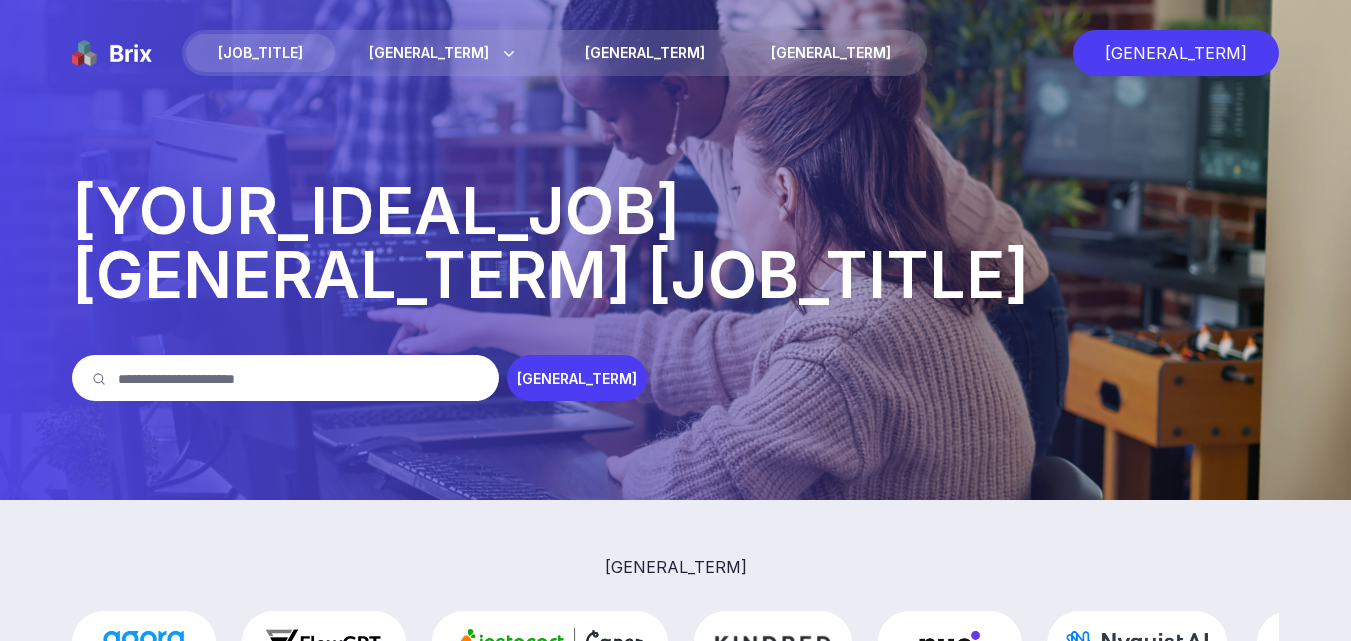 scroll, scrollTop: 0, scrollLeft: 0, axis: both 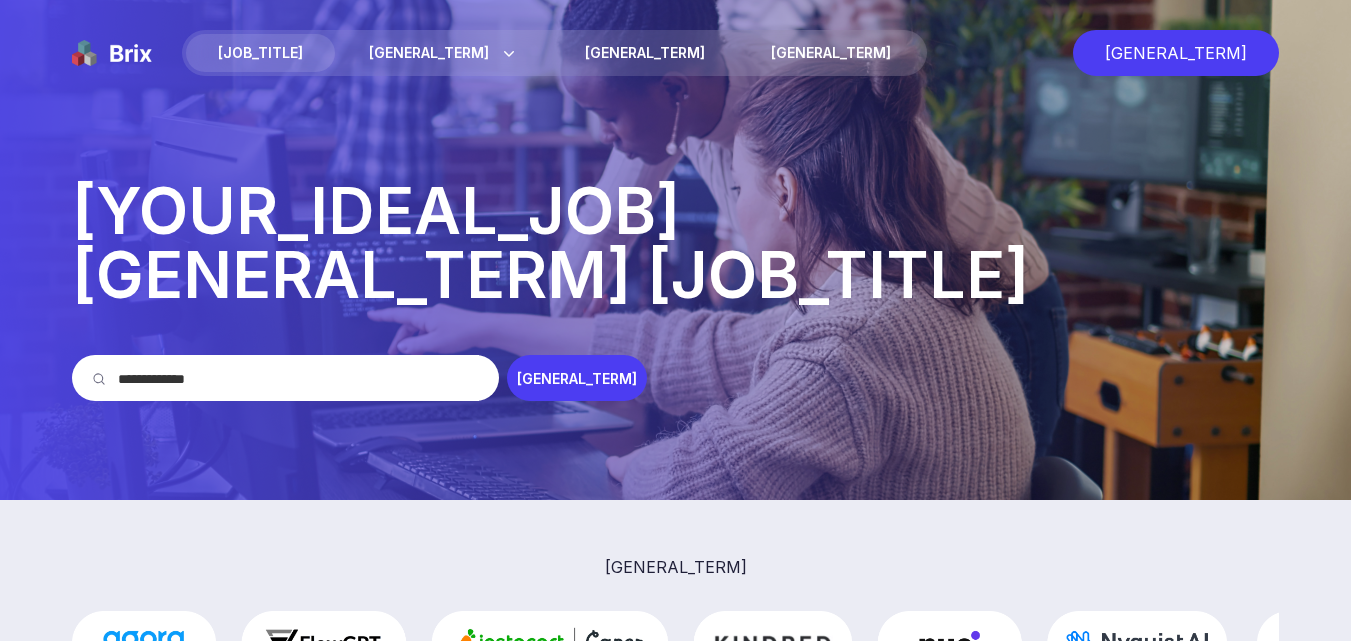 type on "[MASKED_DATA]" 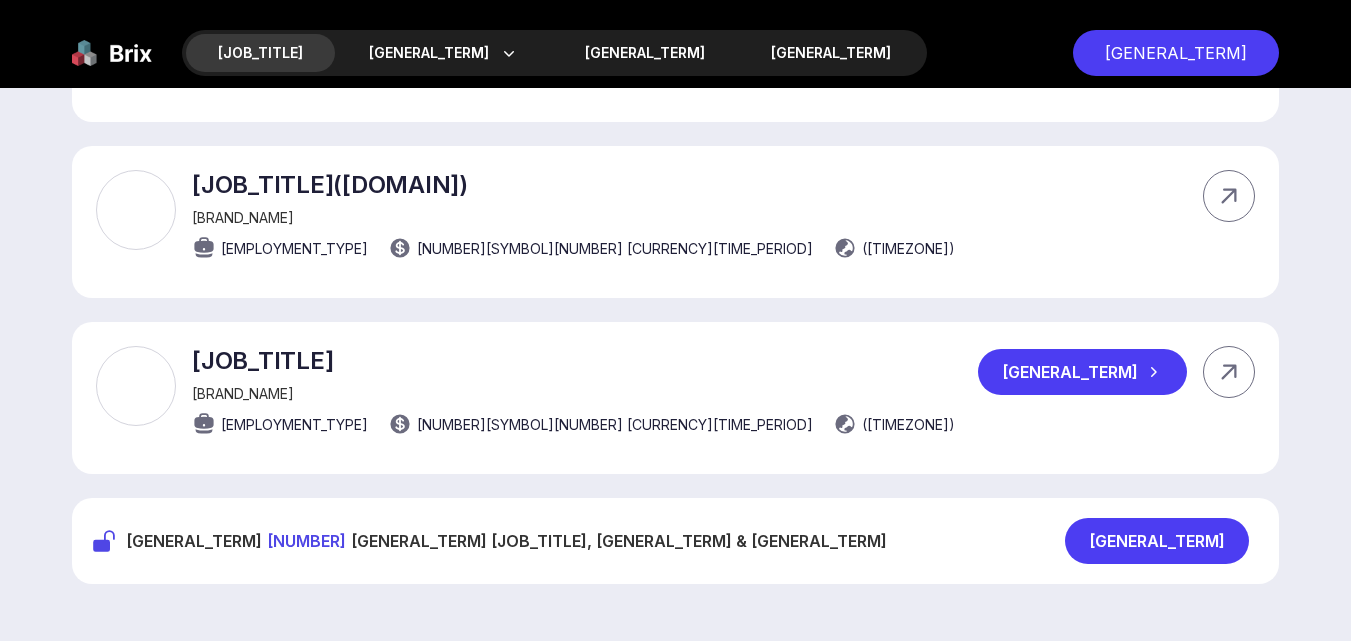 scroll, scrollTop: 1100, scrollLeft: 0, axis: vertical 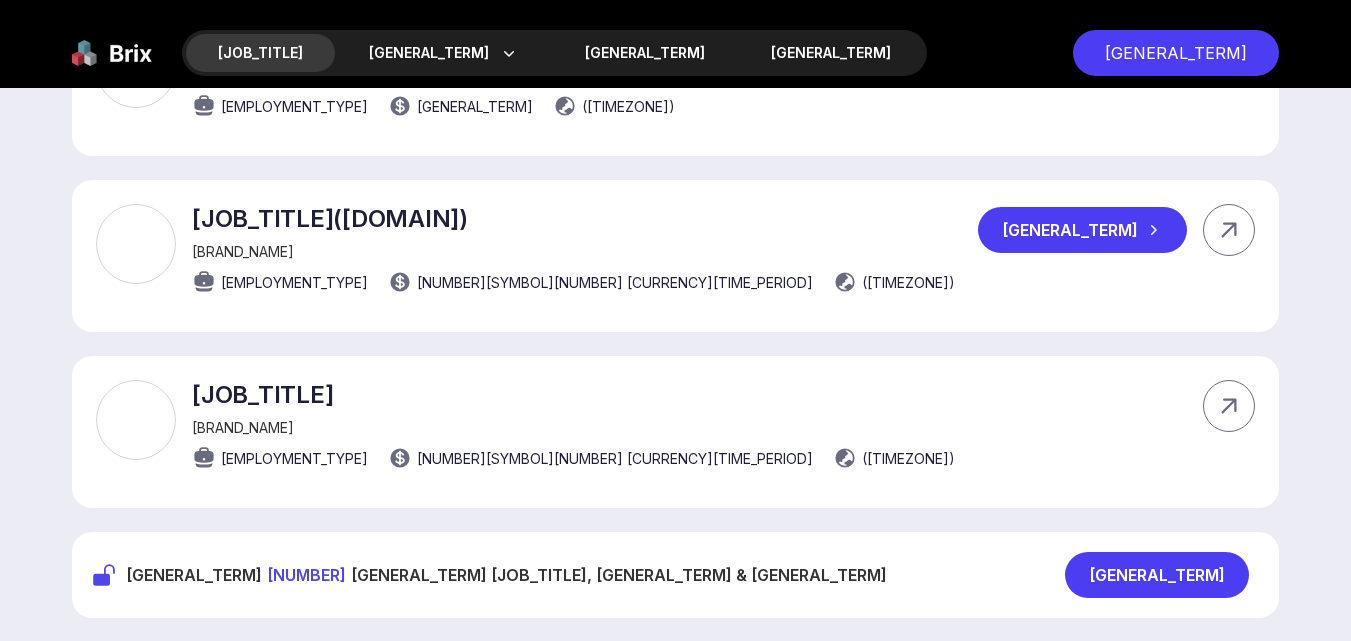 click on "[GENERAL_TERM]" at bounding box center [1082, 230] 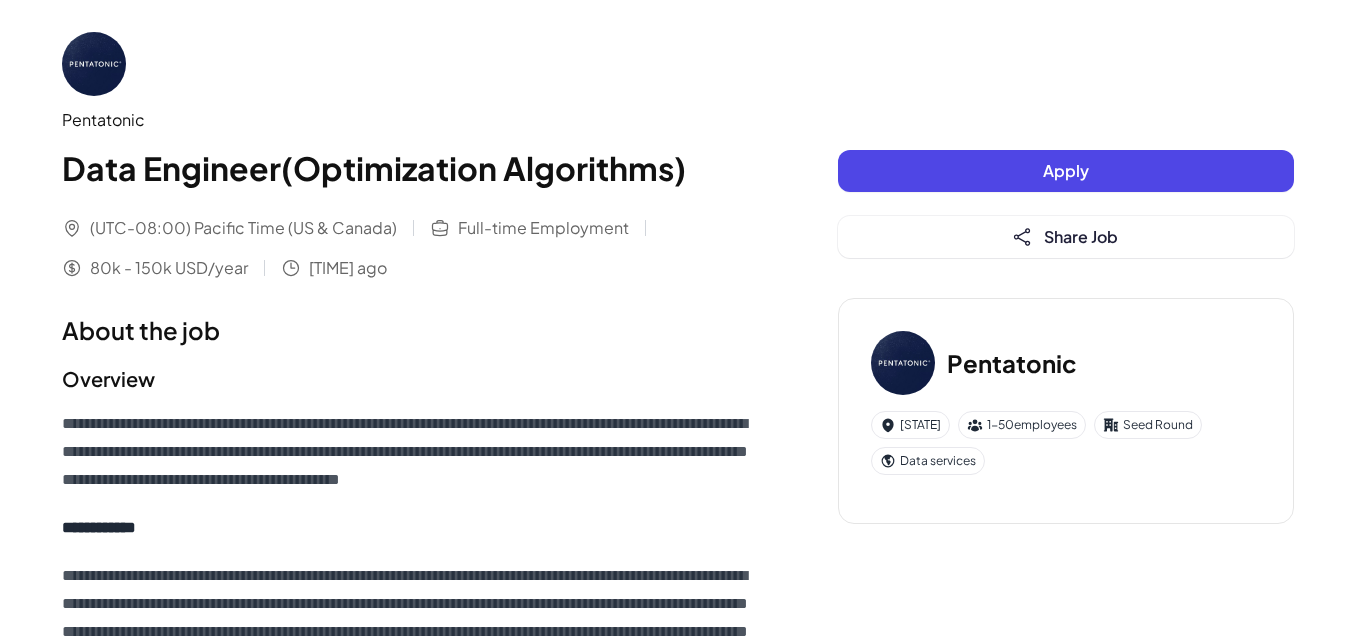 scroll, scrollTop: 0, scrollLeft: 0, axis: both 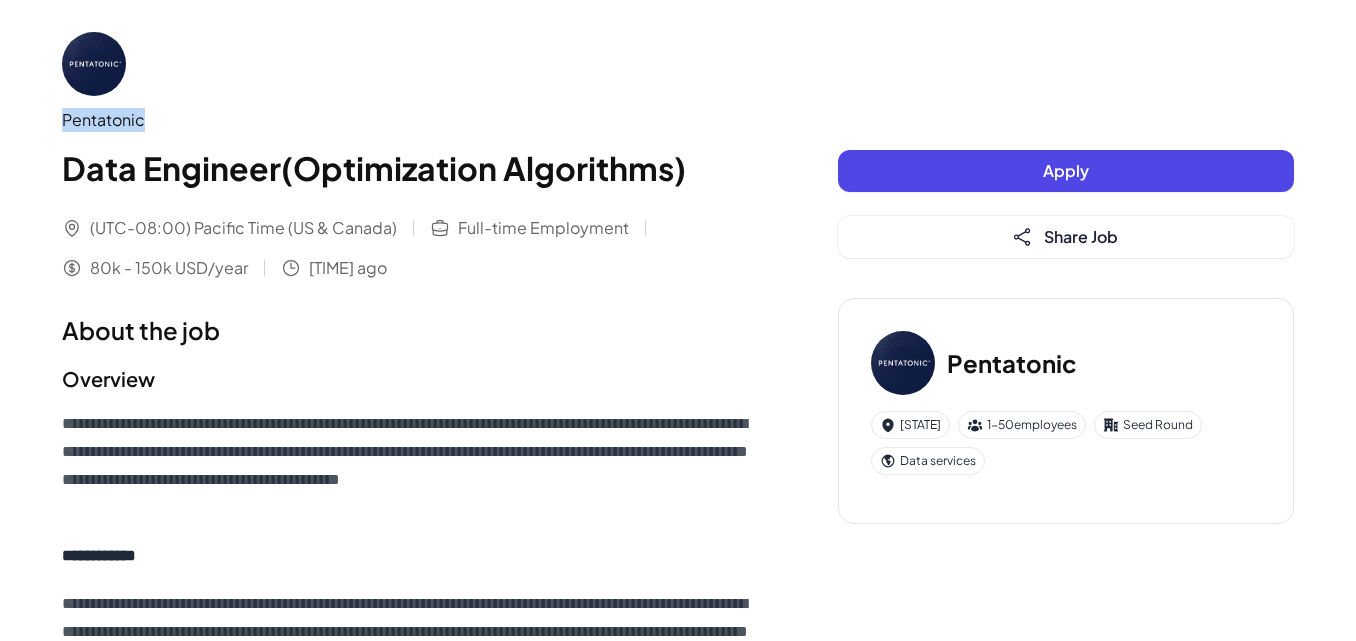 drag, startPoint x: 124, startPoint y: 123, endPoint x: 153, endPoint y: 123, distance: 29 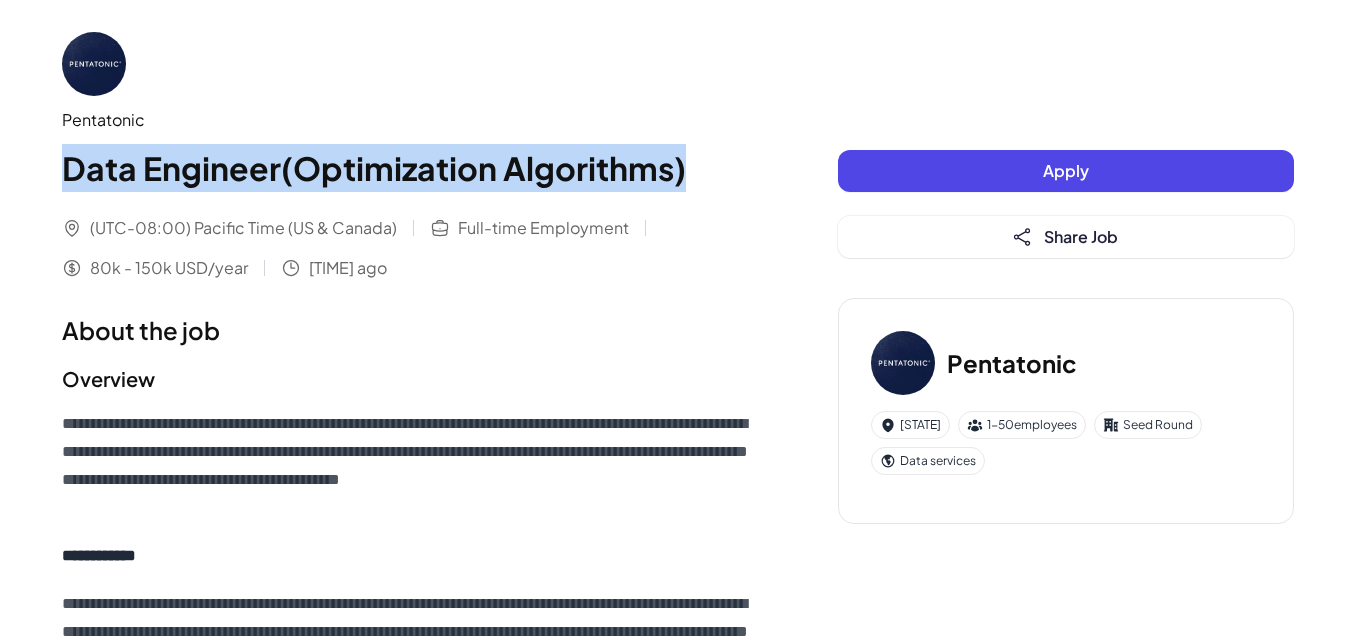 drag, startPoint x: 44, startPoint y: 163, endPoint x: 687, endPoint y: 186, distance: 643.4112 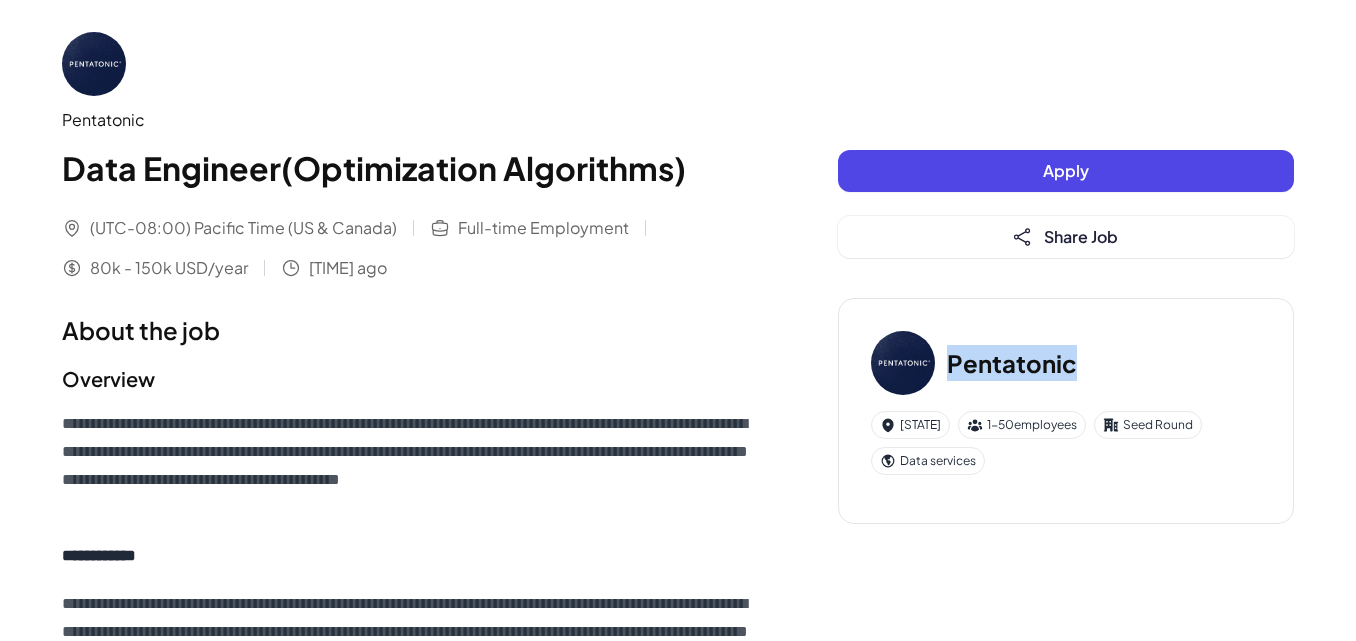 drag, startPoint x: 1094, startPoint y: 360, endPoint x: 949, endPoint y: 355, distance: 145.08618 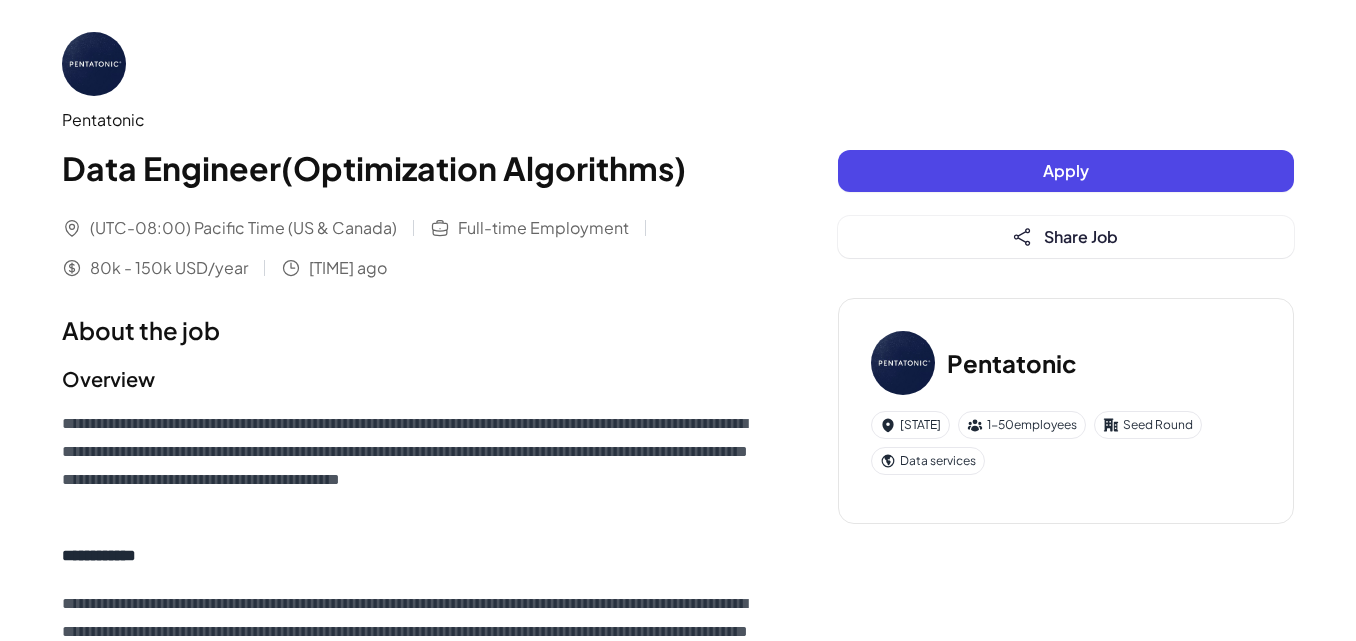 click on "Pentatonic Data Engineer(Optimization Algorithms)" at bounding box center (410, 150) 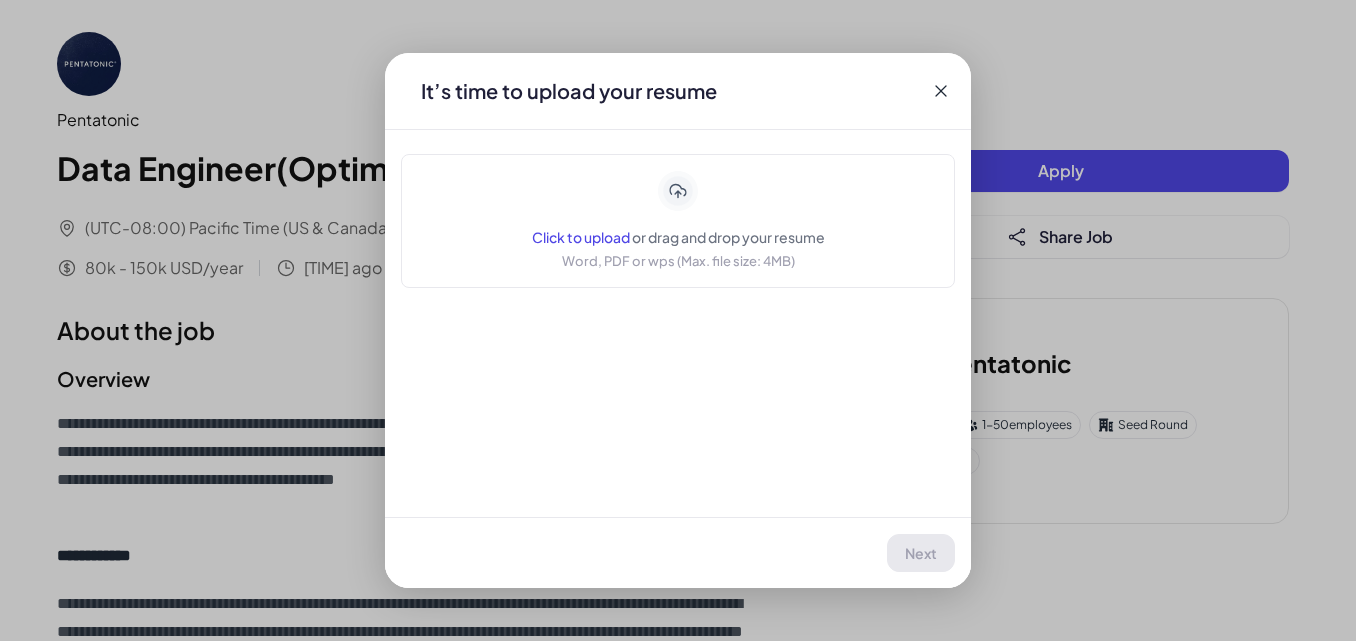 click on "Click to upload" at bounding box center [581, 237] 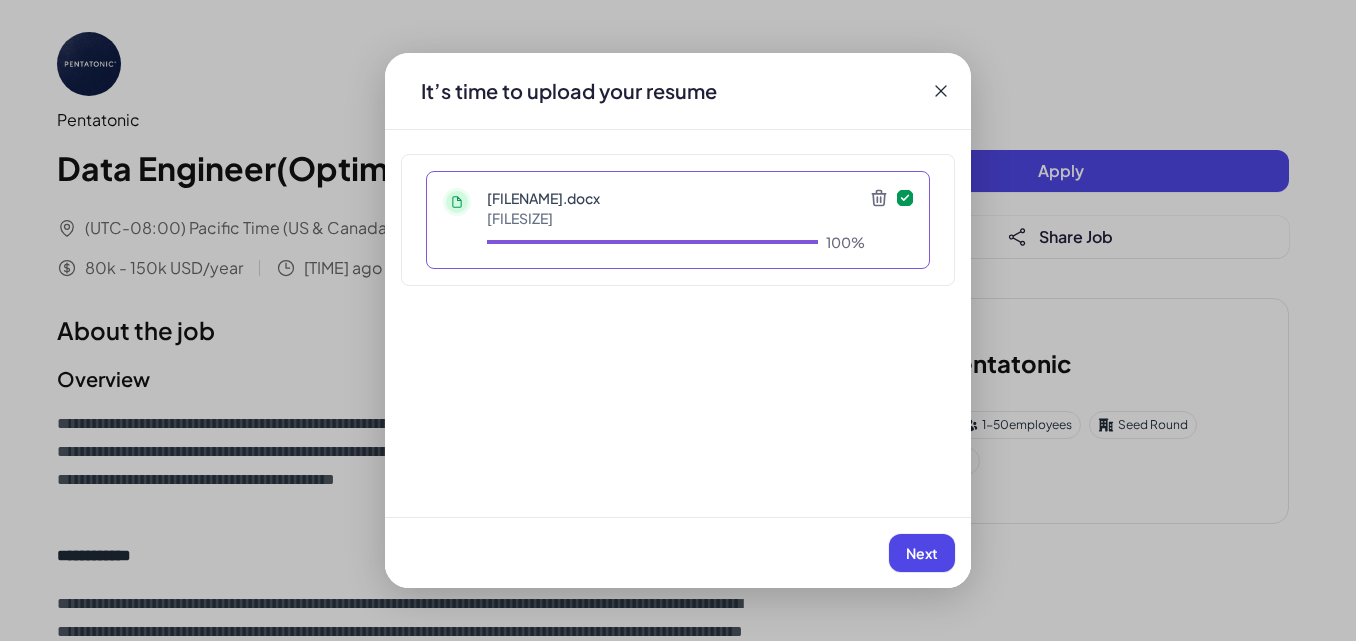 click on "Next" at bounding box center (922, 553) 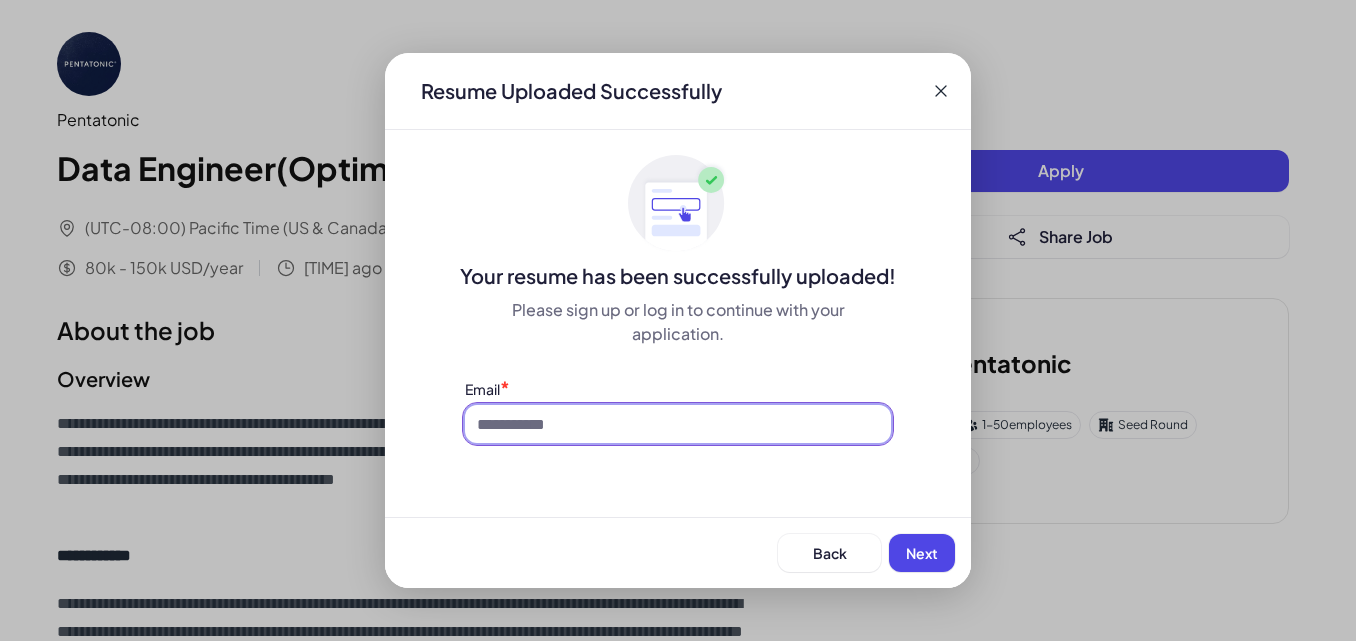 click at bounding box center [678, 424] 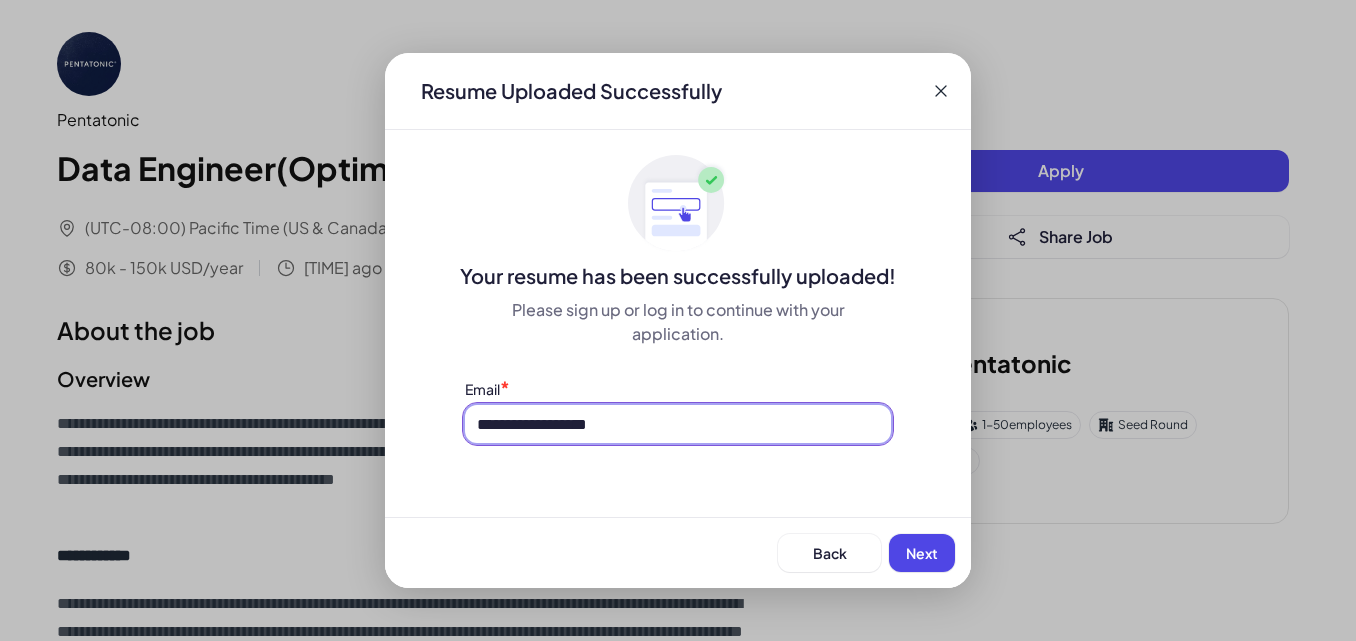 type on "**********" 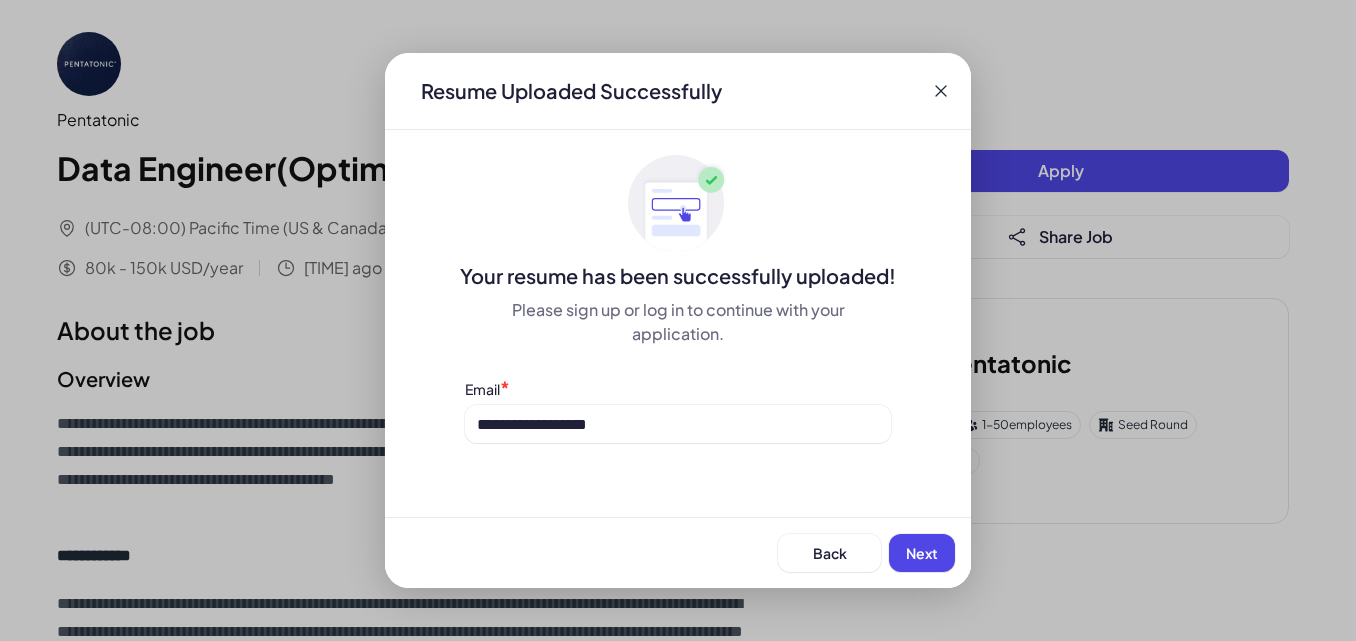 click on "Next" at bounding box center (922, 553) 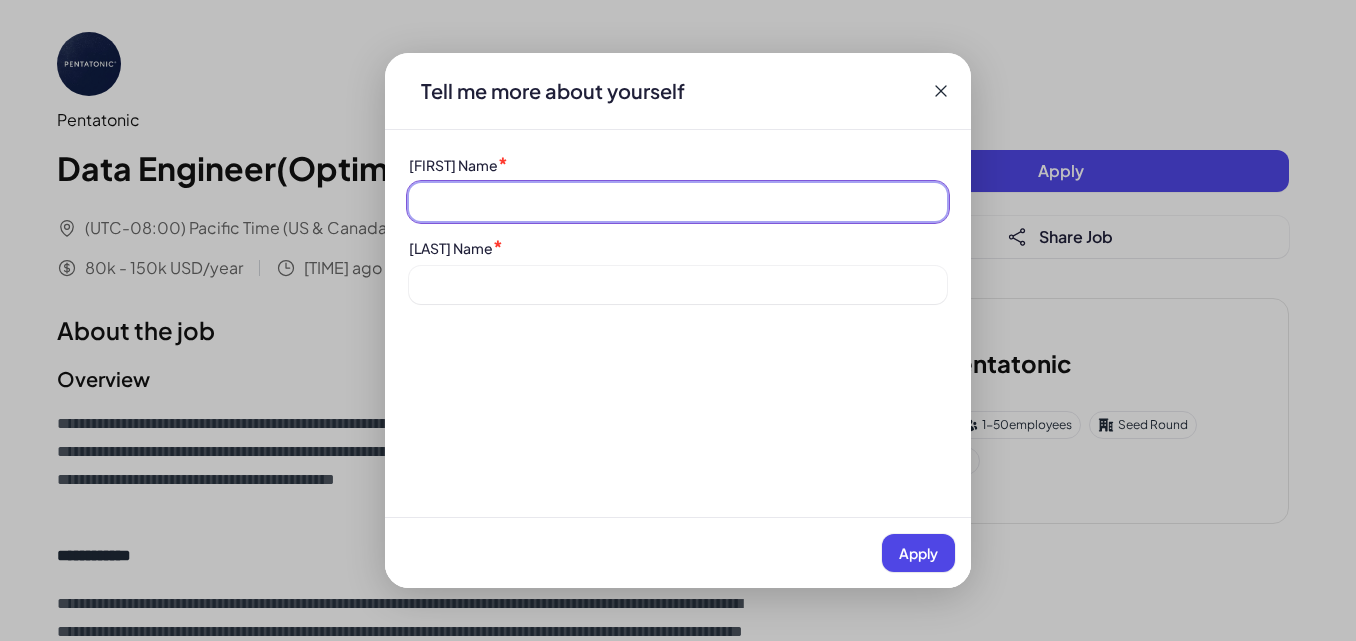 click at bounding box center (678, 202) 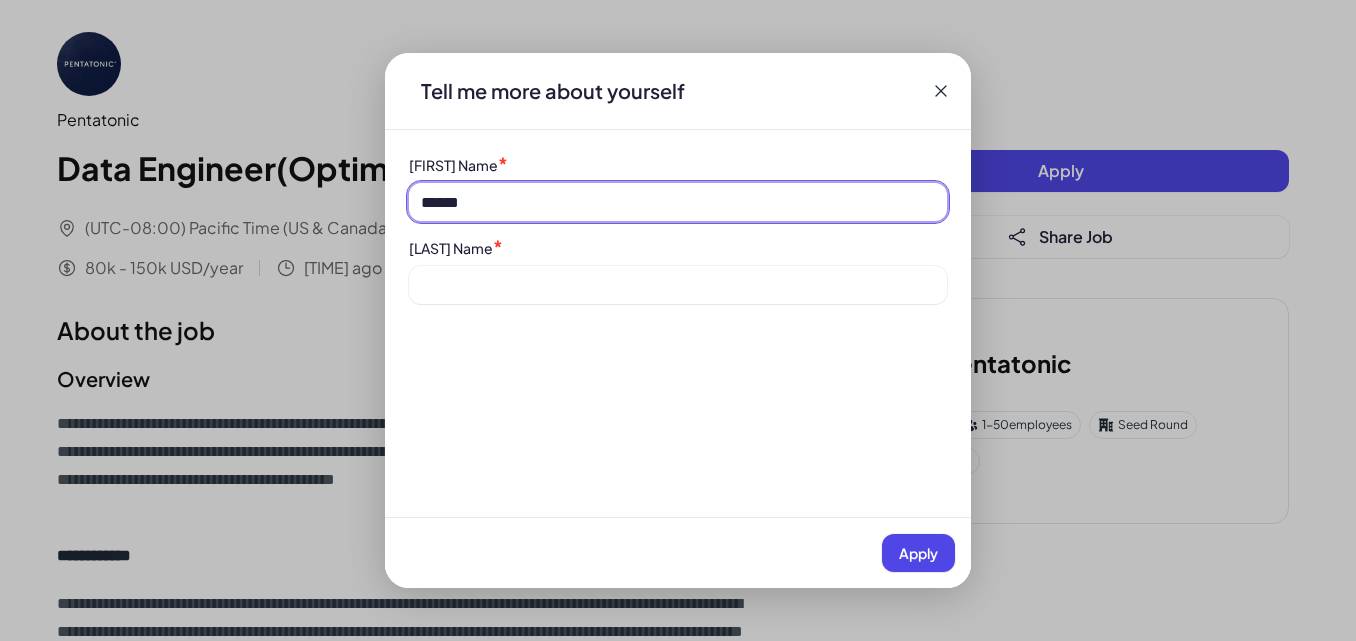 type on "******" 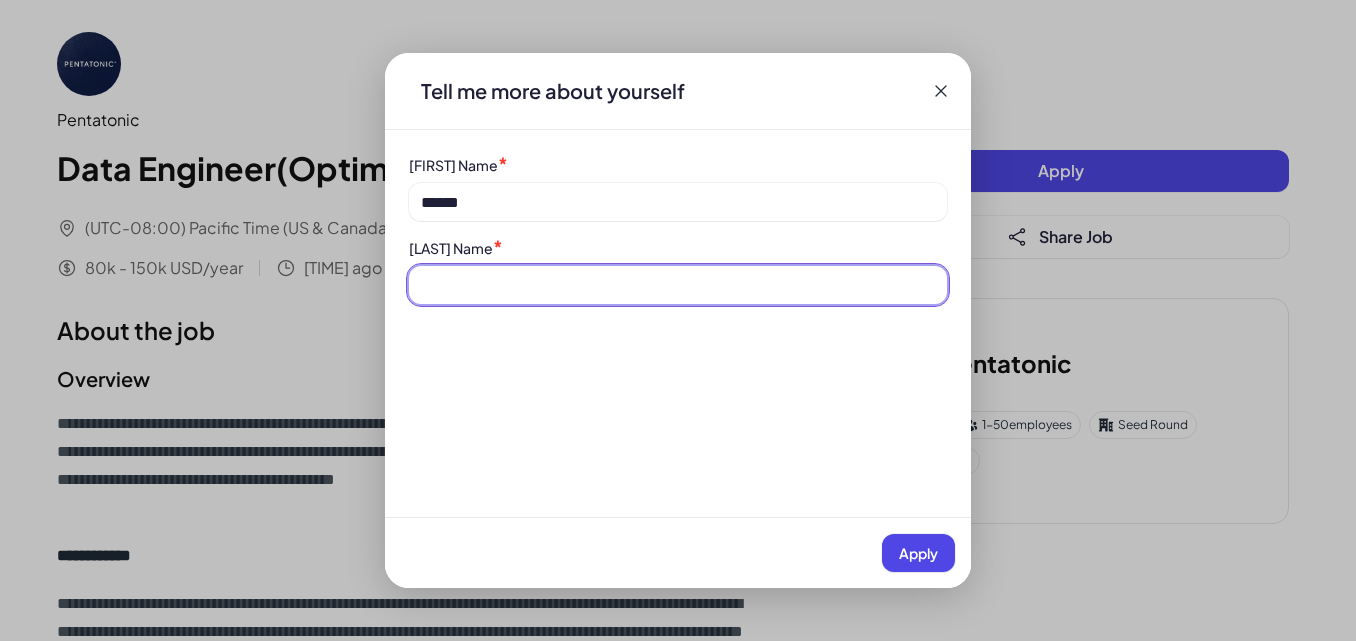 click at bounding box center [678, 285] 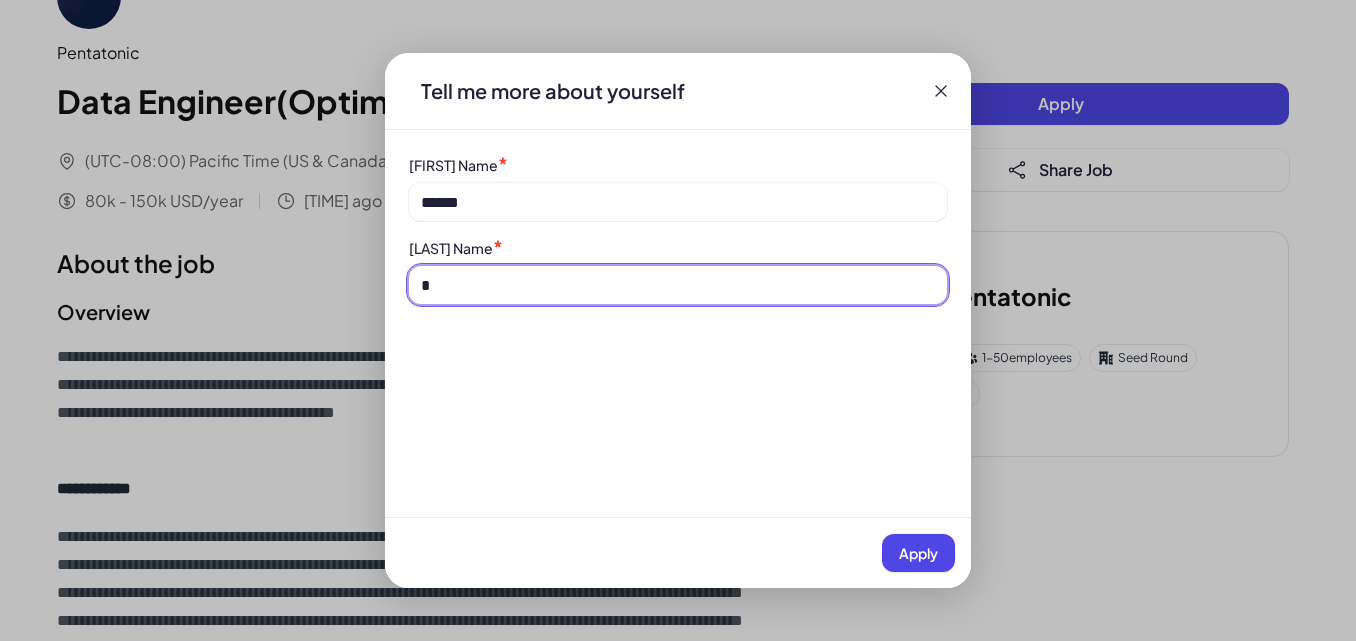 scroll, scrollTop: 100, scrollLeft: 0, axis: vertical 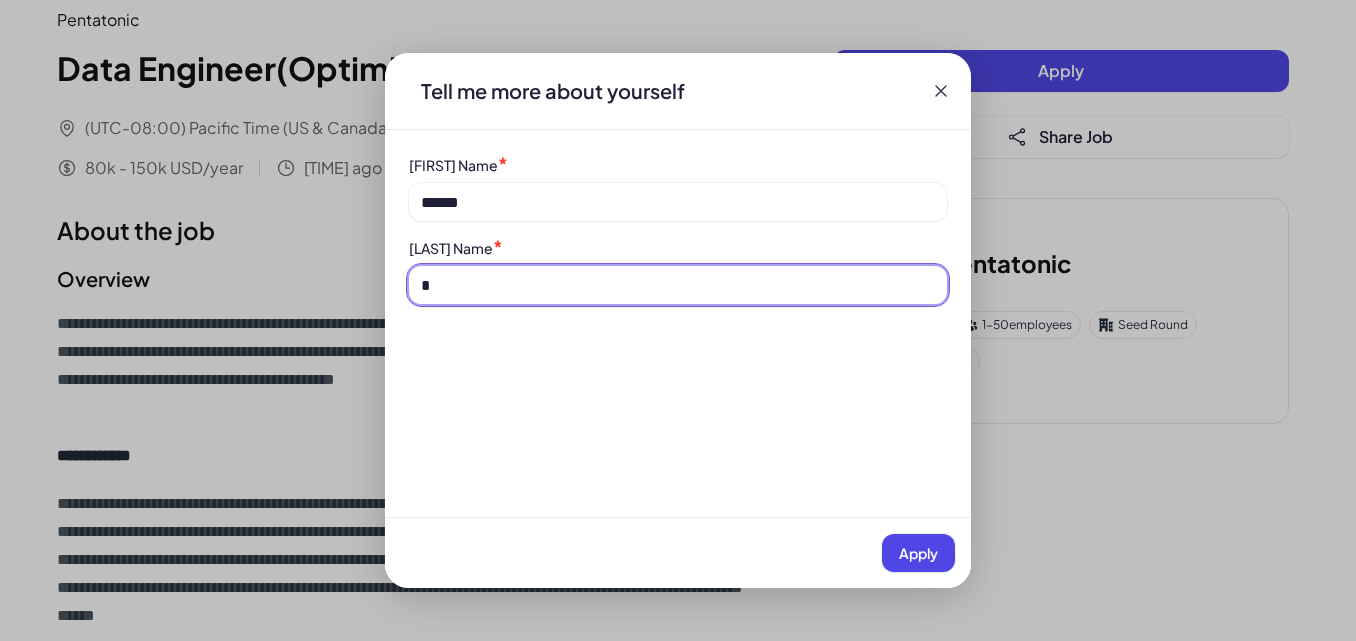type on "*" 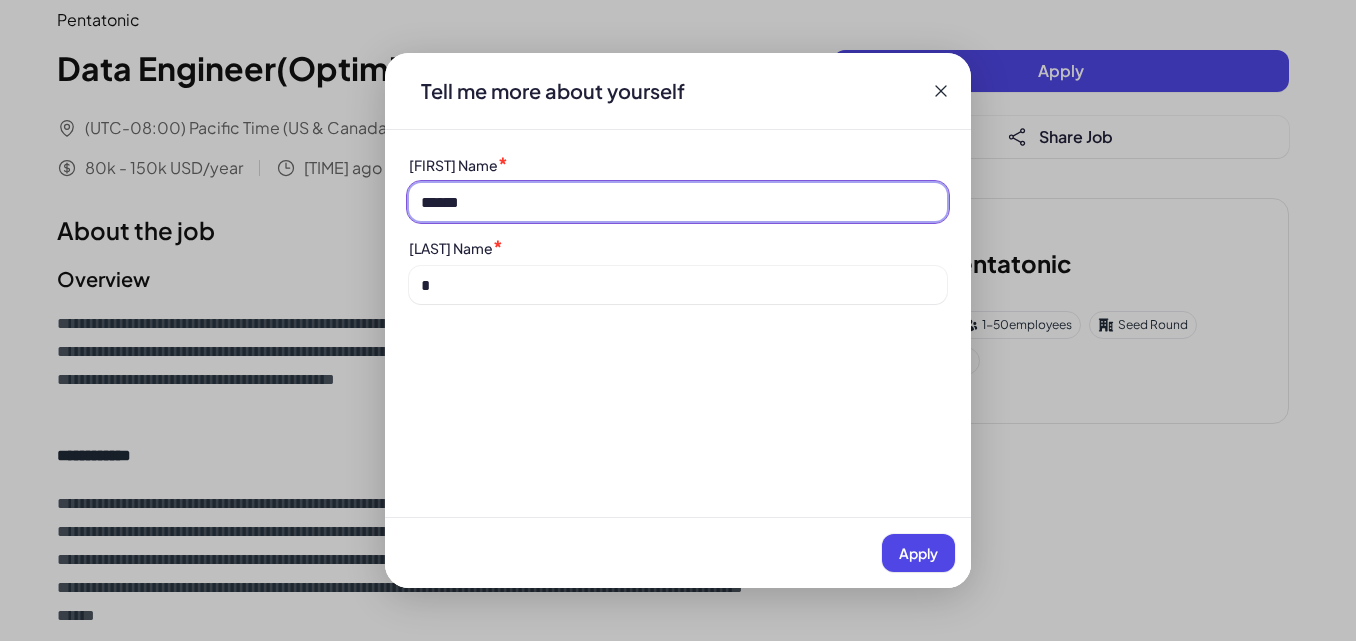 click on "******" at bounding box center (678, 202) 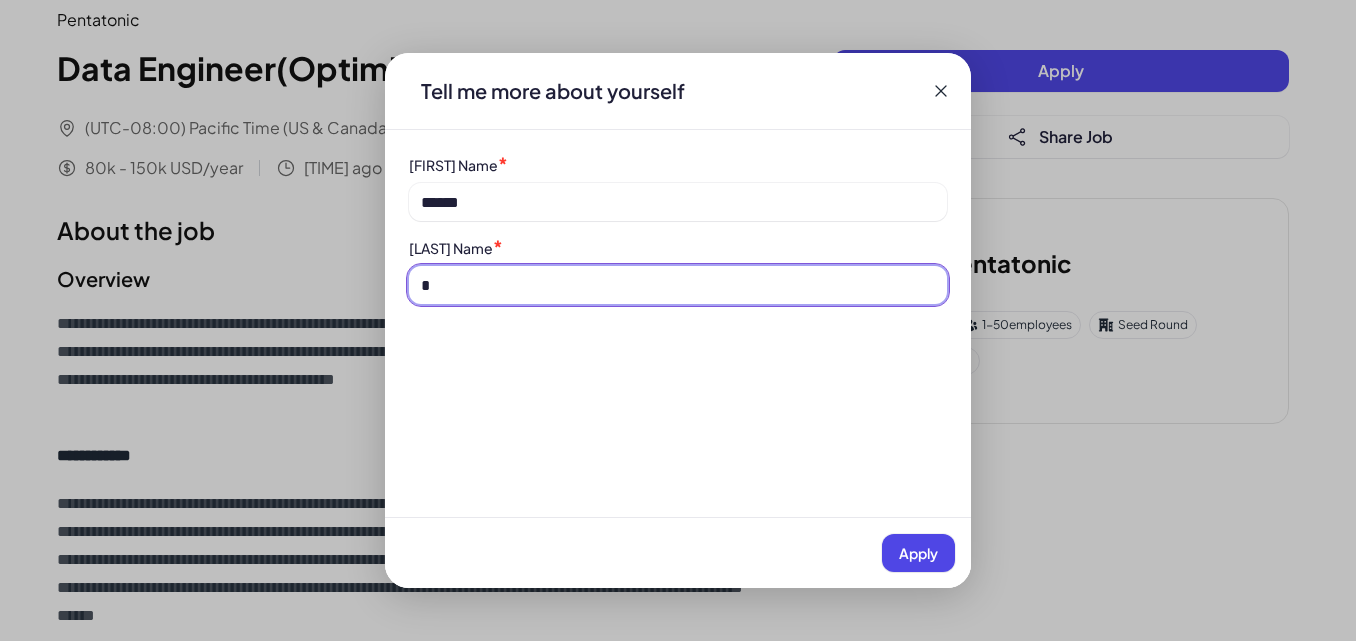 click on "*" at bounding box center (678, 285) 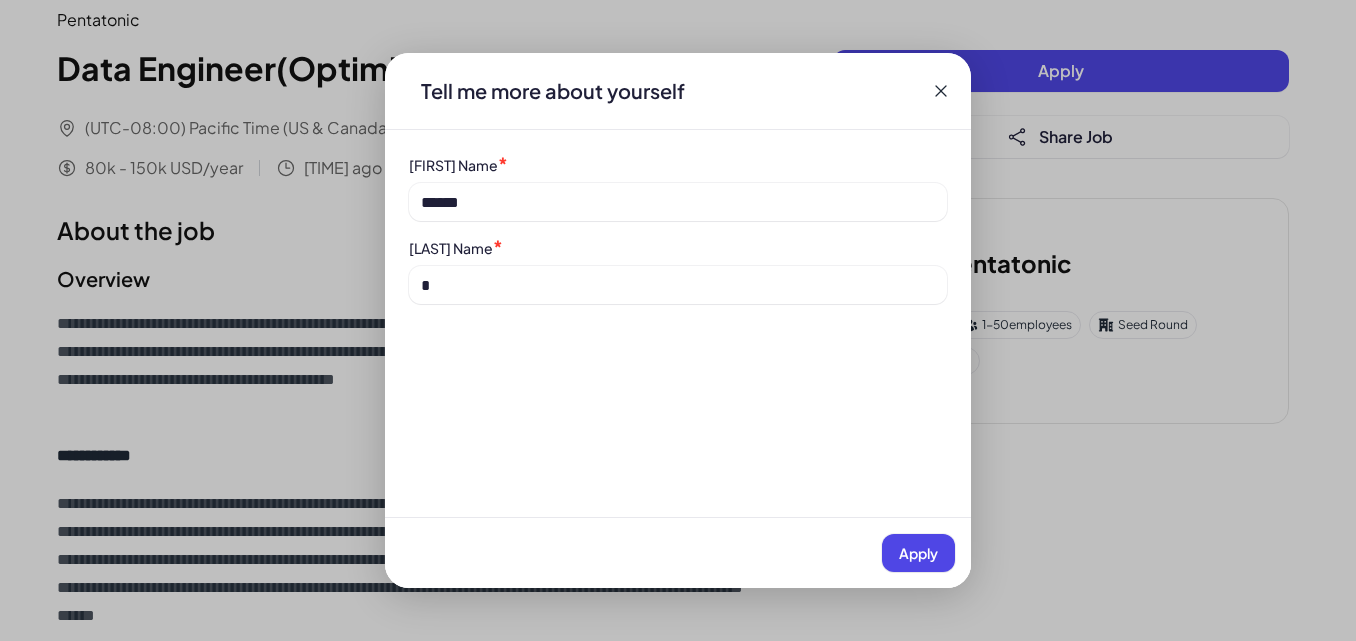 click on "Apply" at bounding box center (678, 552) 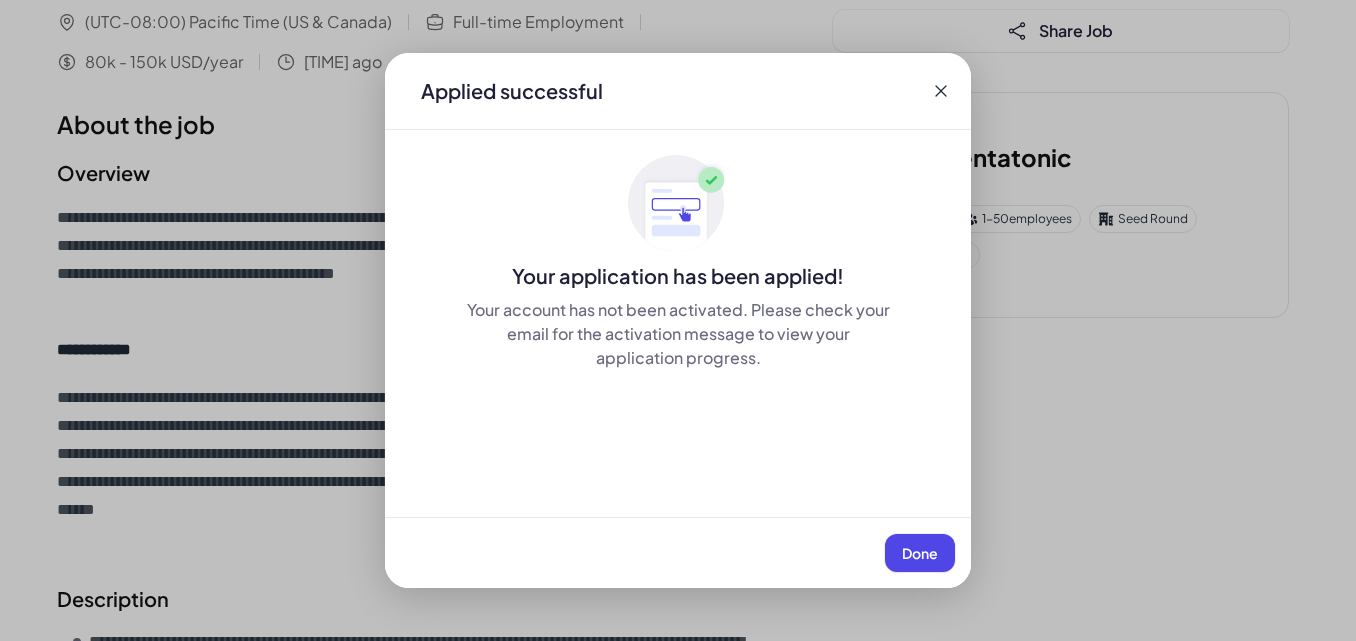 scroll, scrollTop: 200, scrollLeft: 0, axis: vertical 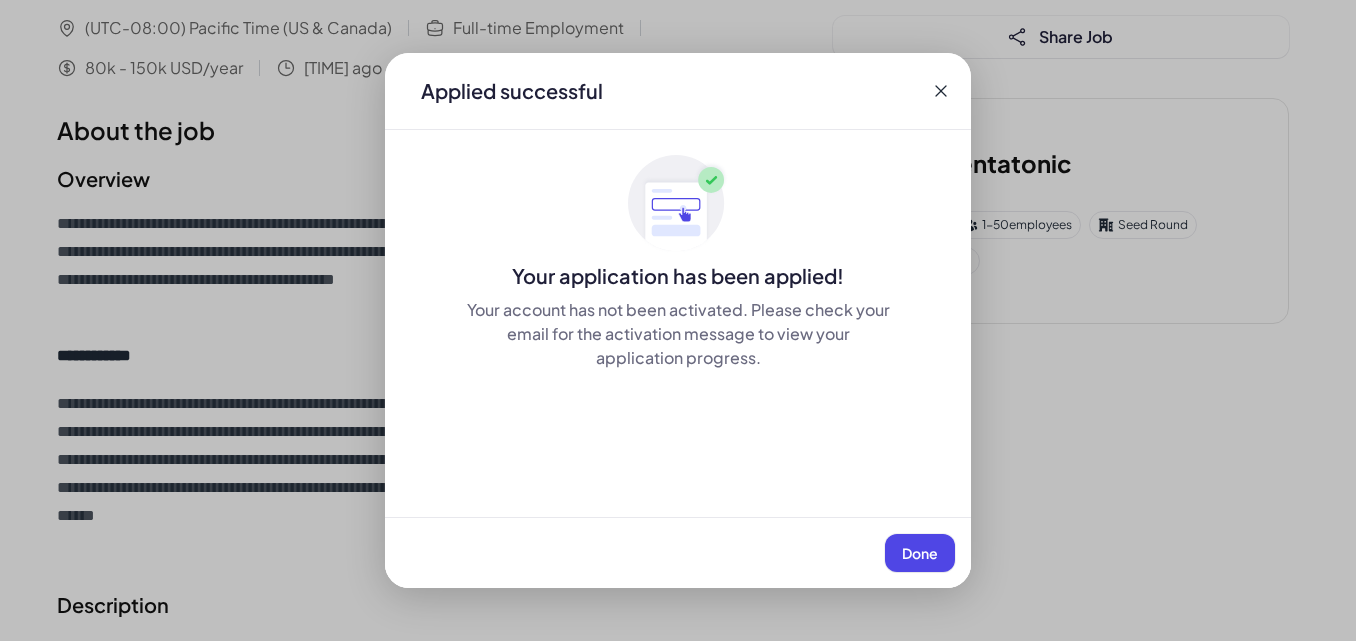 click on "Done" at bounding box center [920, 553] 